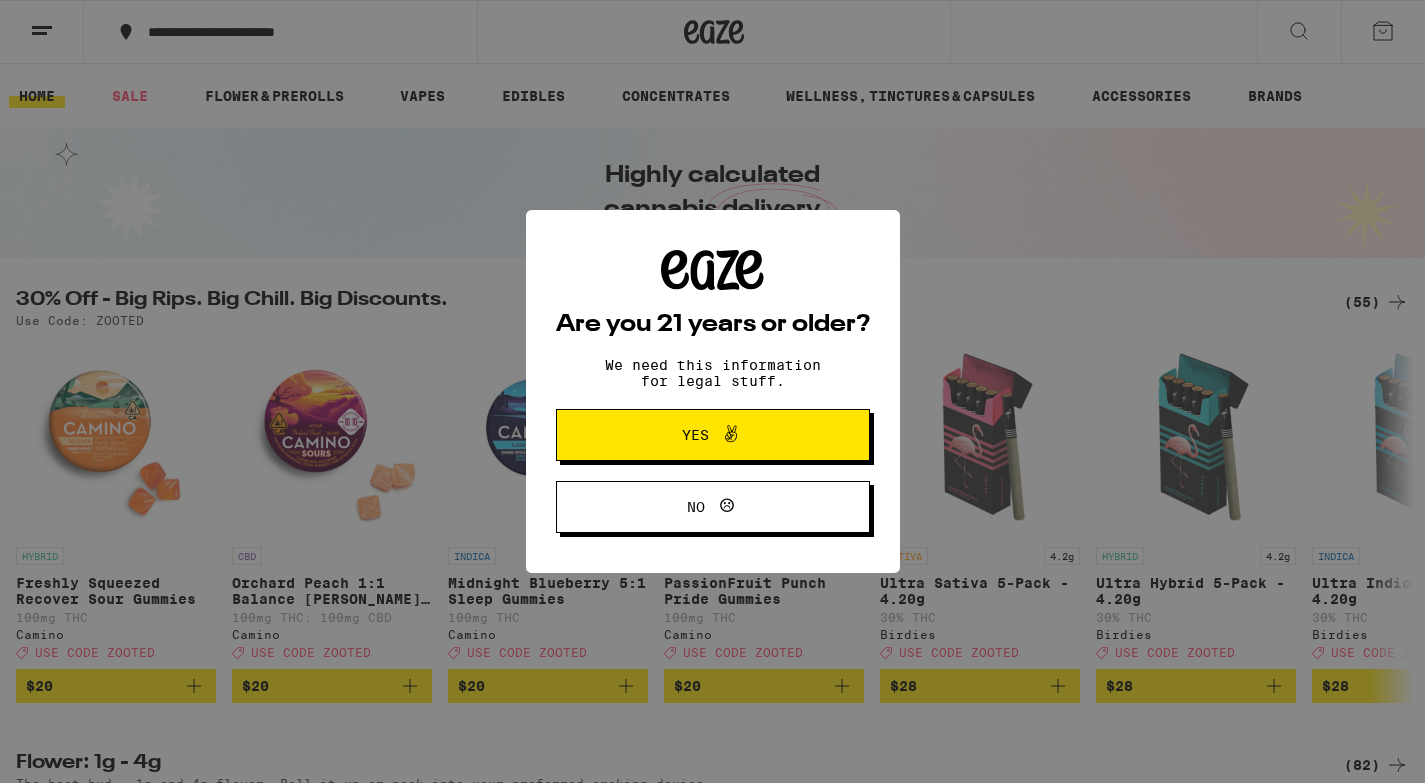 scroll, scrollTop: 0, scrollLeft: 0, axis: both 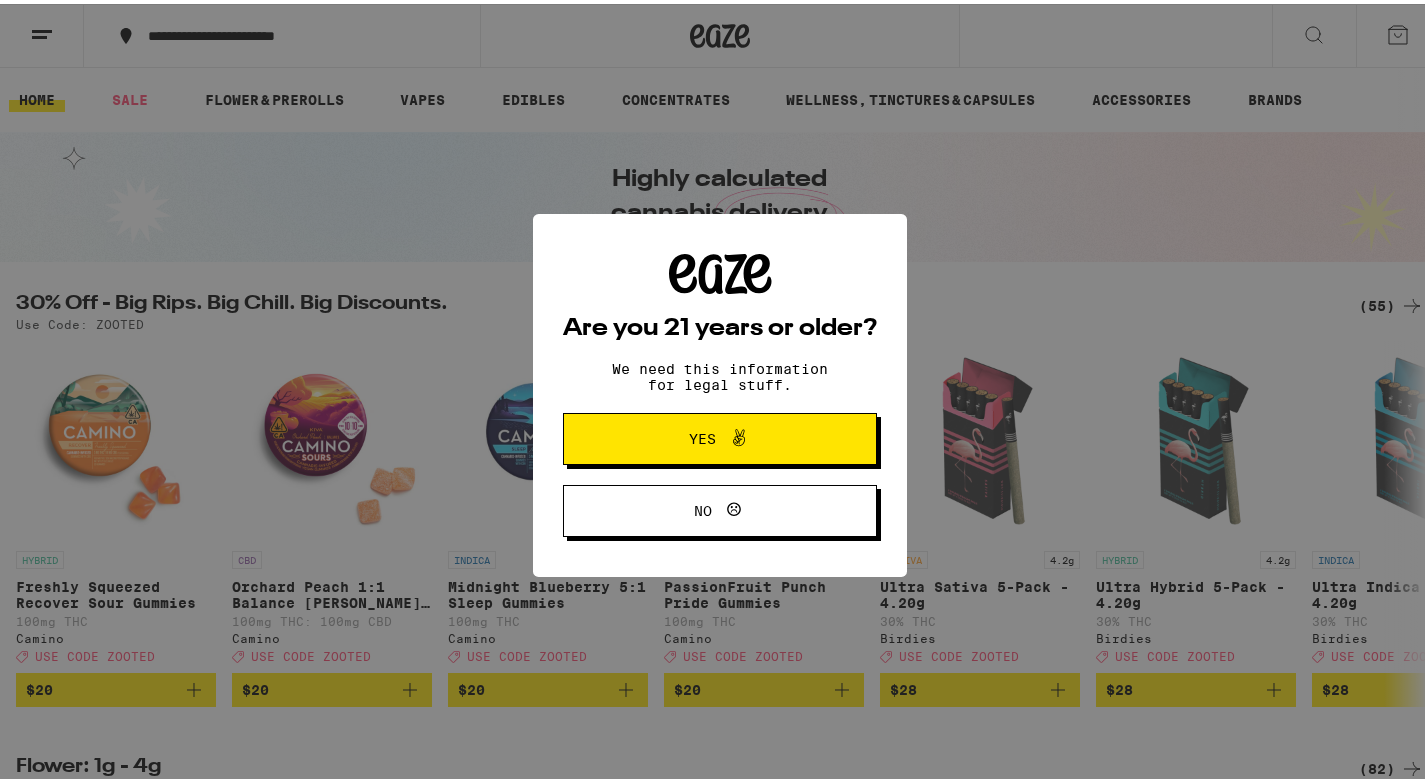click on "Yes" at bounding box center (720, 435) 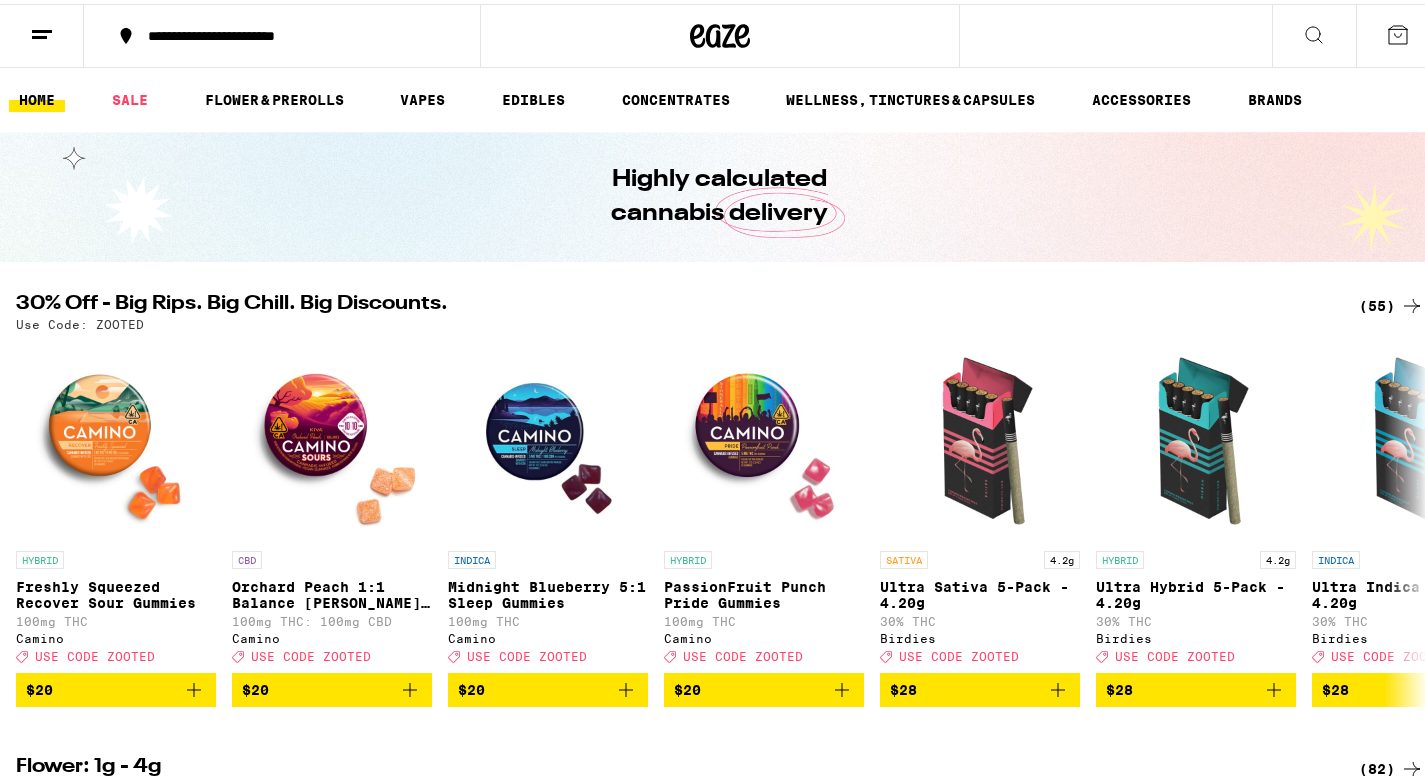 drag, startPoint x: 628, startPoint y: 699, endPoint x: 641, endPoint y: 694, distance: 13.928389 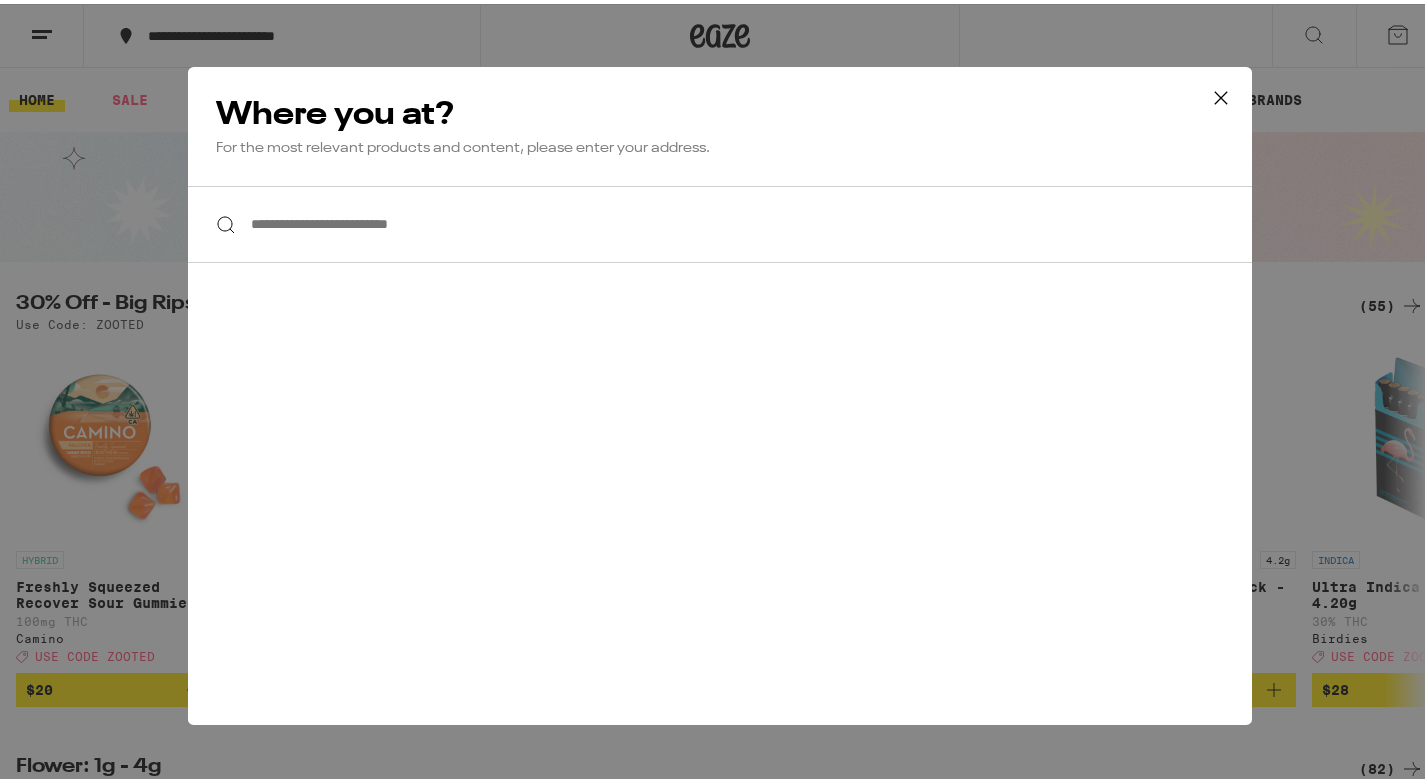 click on "**********" at bounding box center [720, 220] 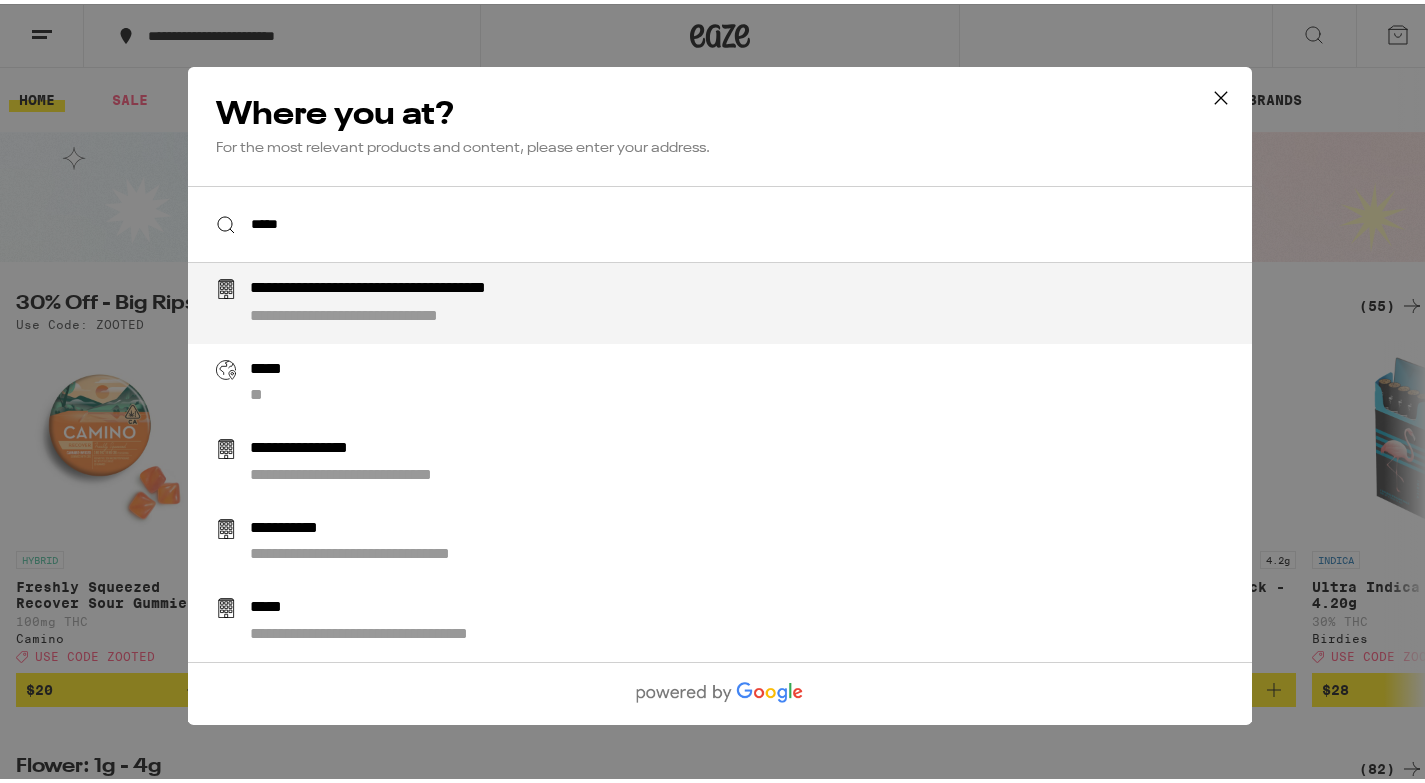 click on "**********" at bounding box center [760, 299] 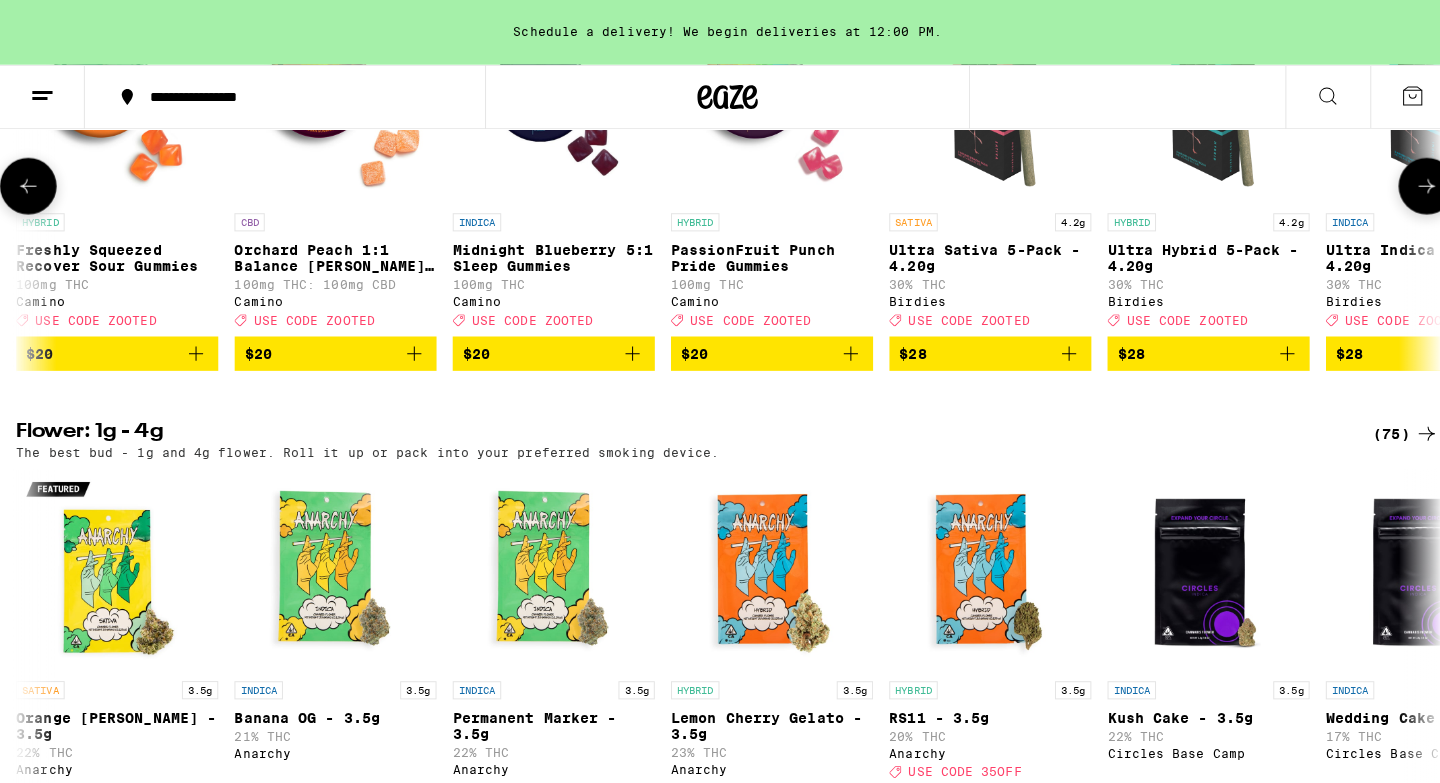 scroll, scrollTop: 100, scrollLeft: 0, axis: vertical 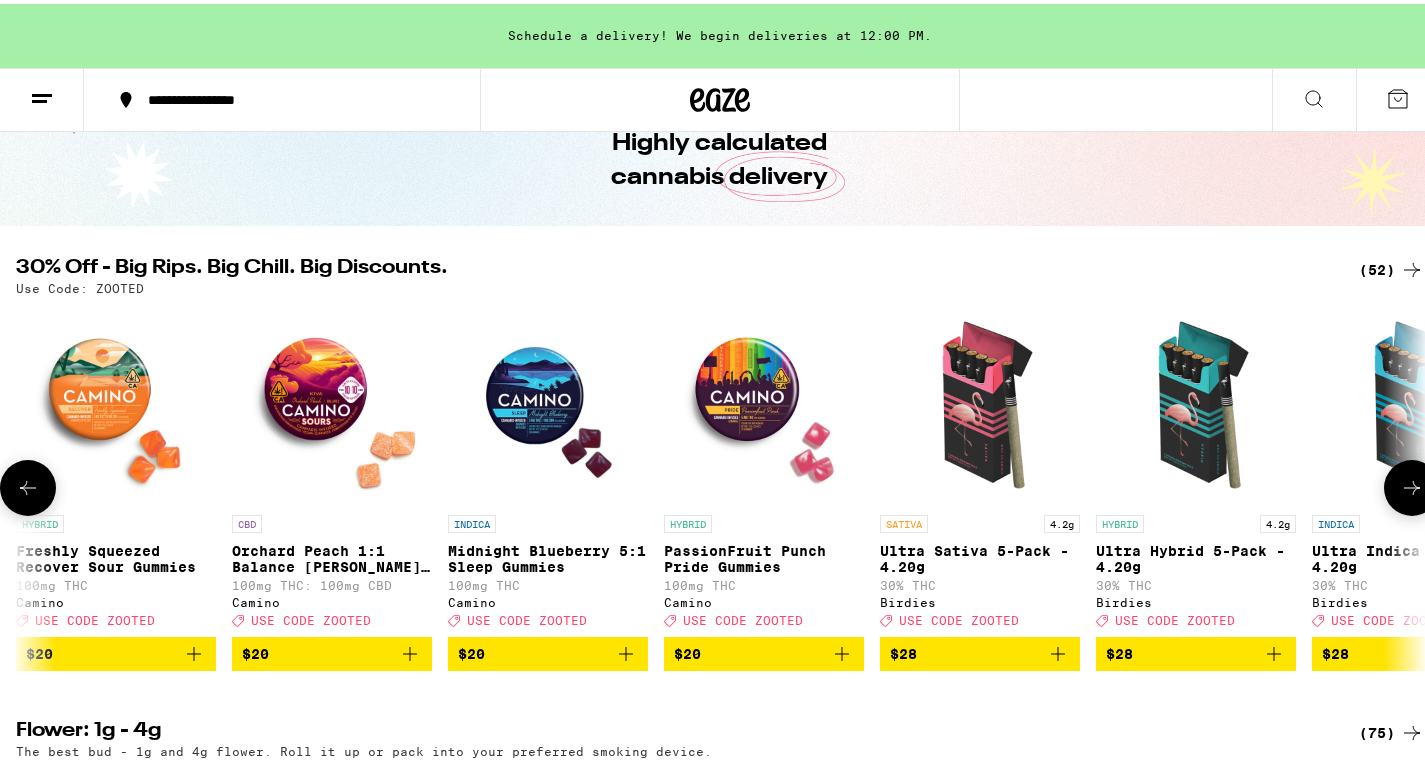 click on "$20" at bounding box center (548, 650) 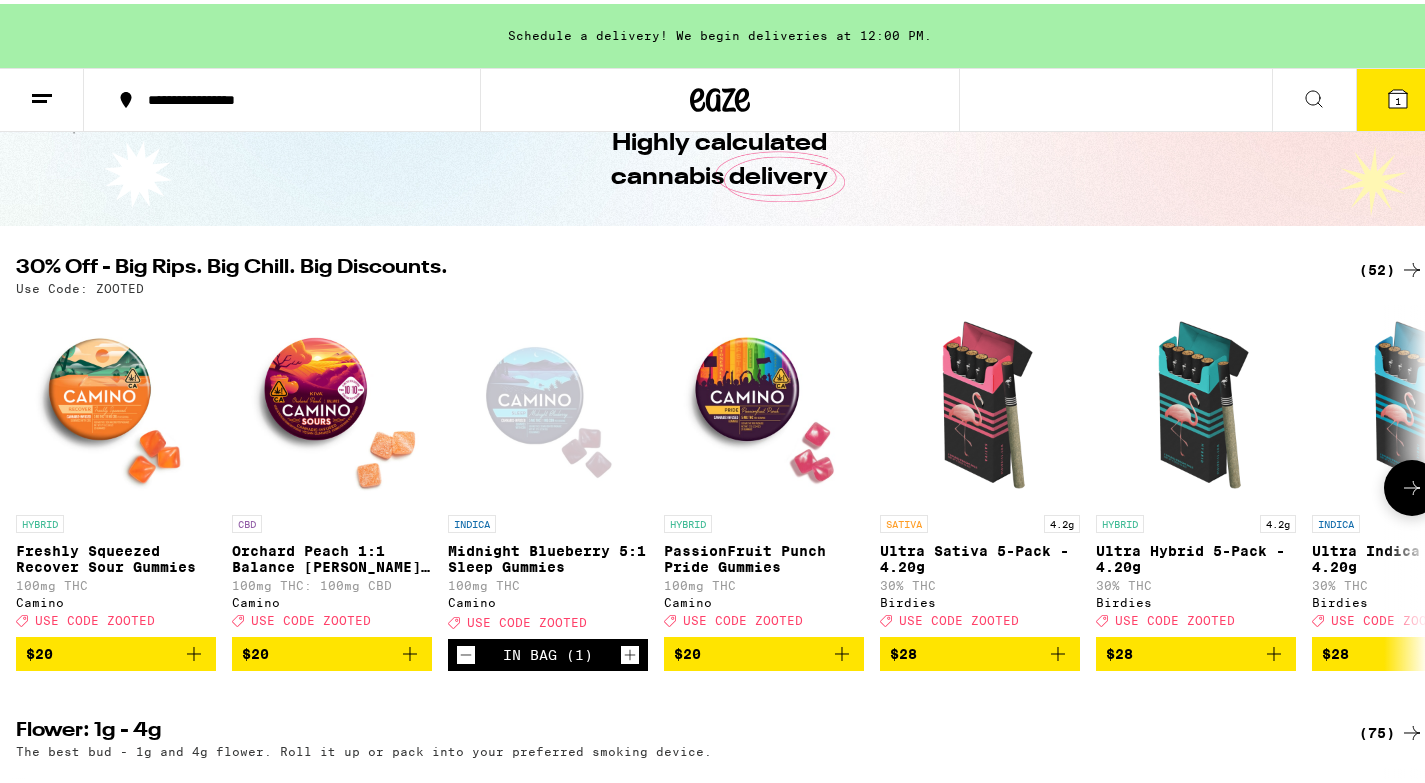 click on "In Bag (1)" at bounding box center [548, 651] 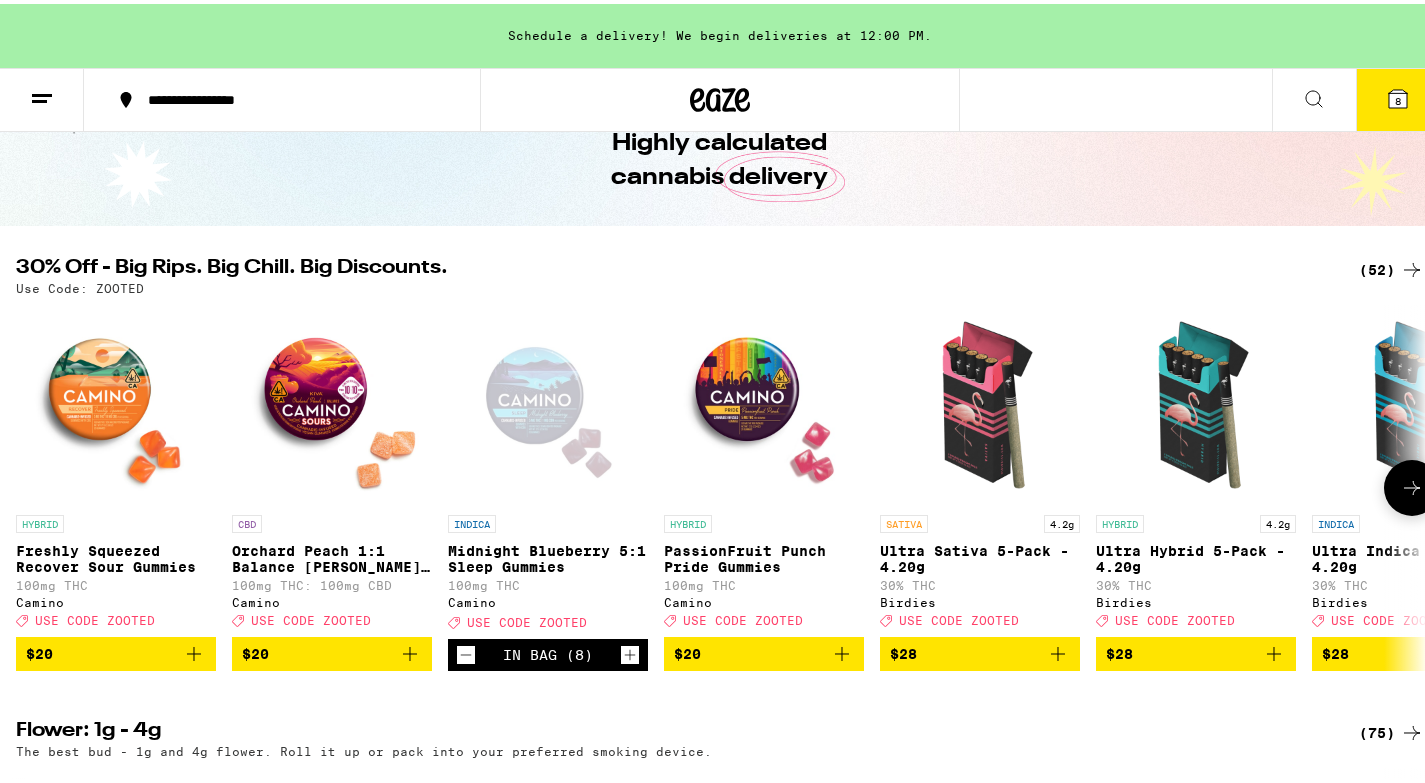 click 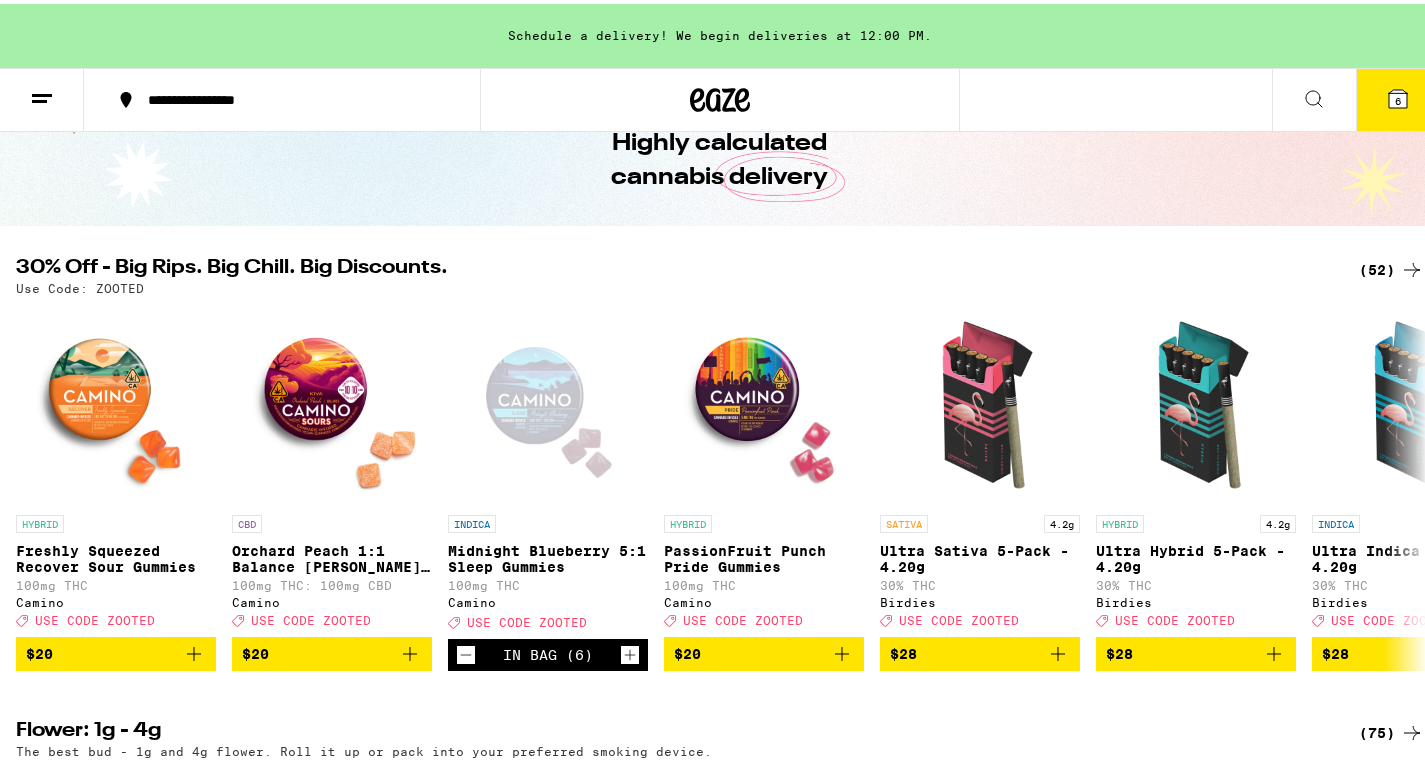 click on "6" at bounding box center [1398, 97] 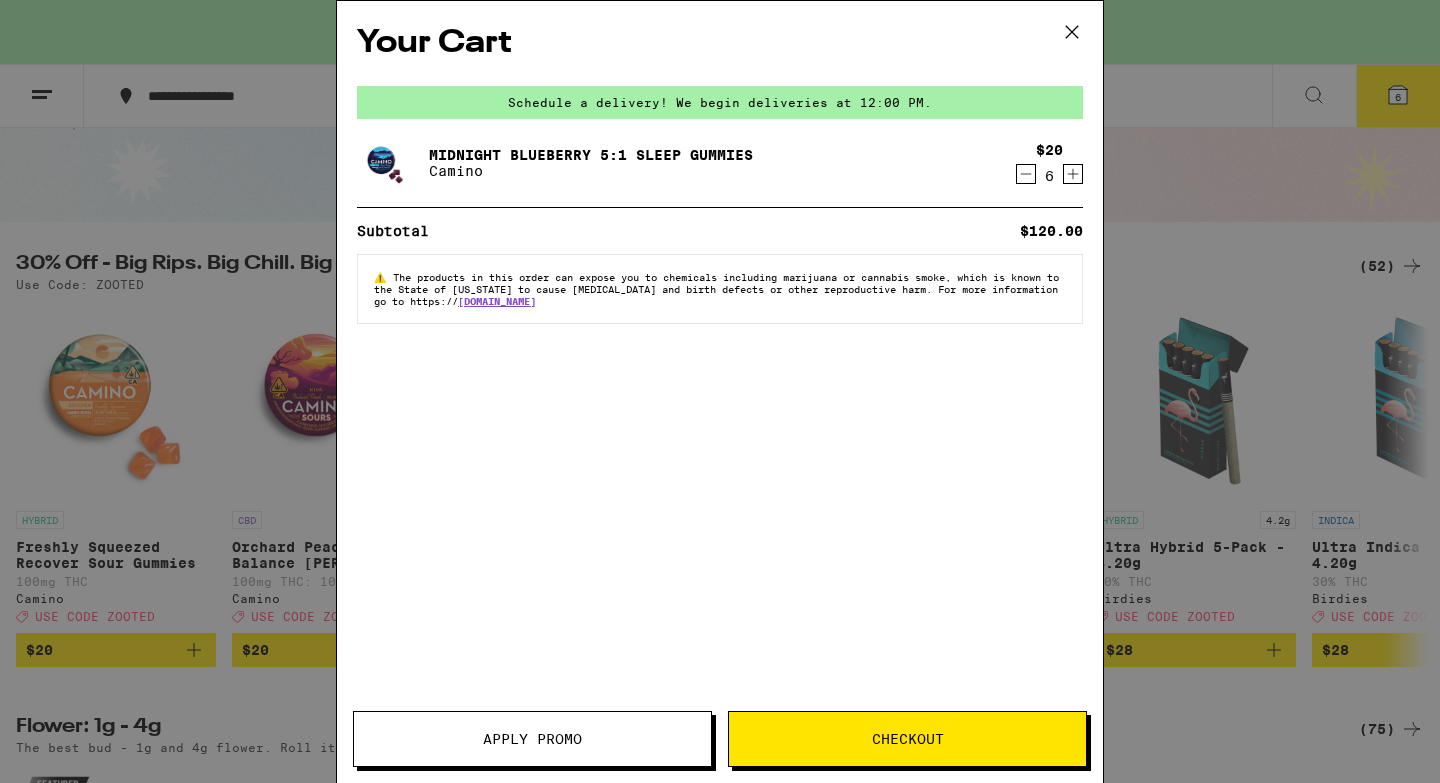 scroll, scrollTop: 0, scrollLeft: 0, axis: both 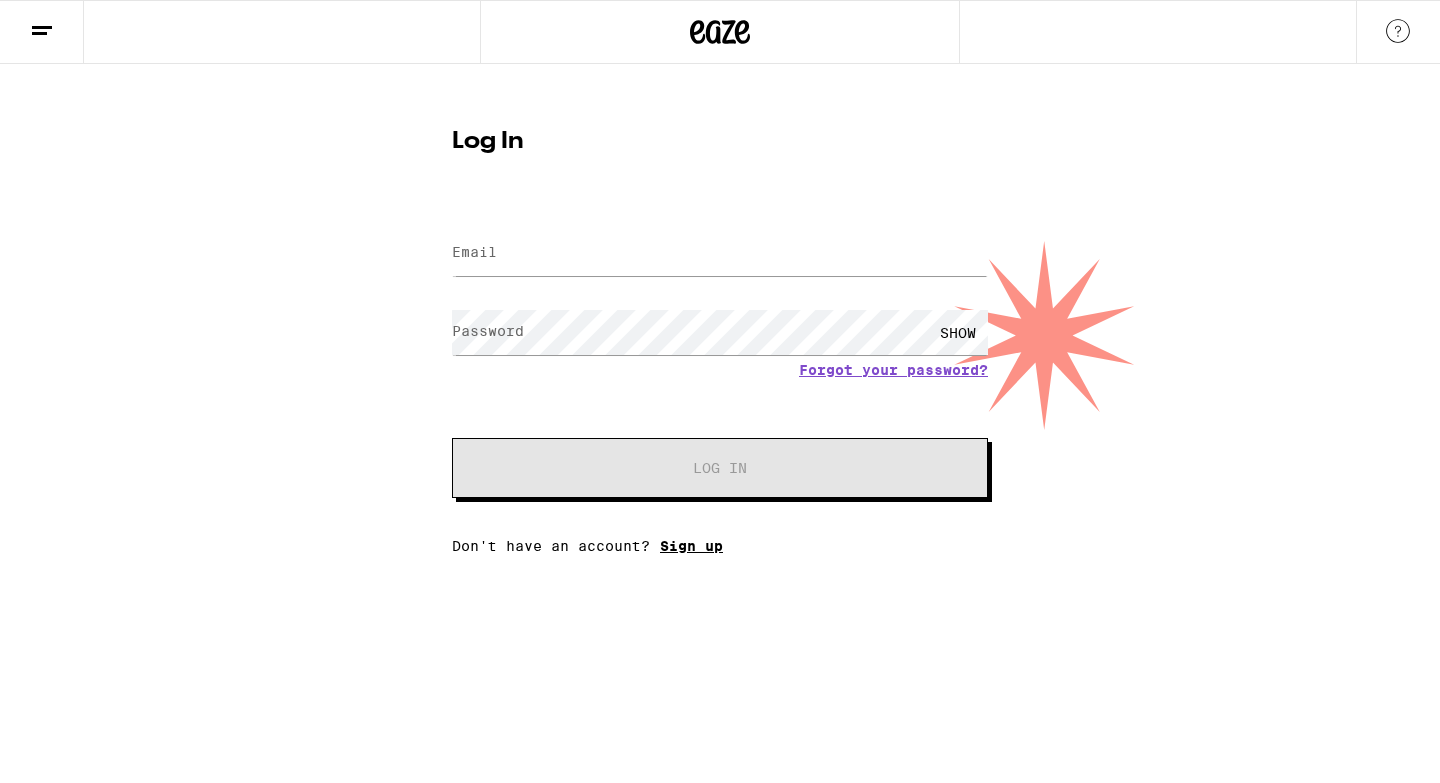 click on "Sign up" at bounding box center (691, 546) 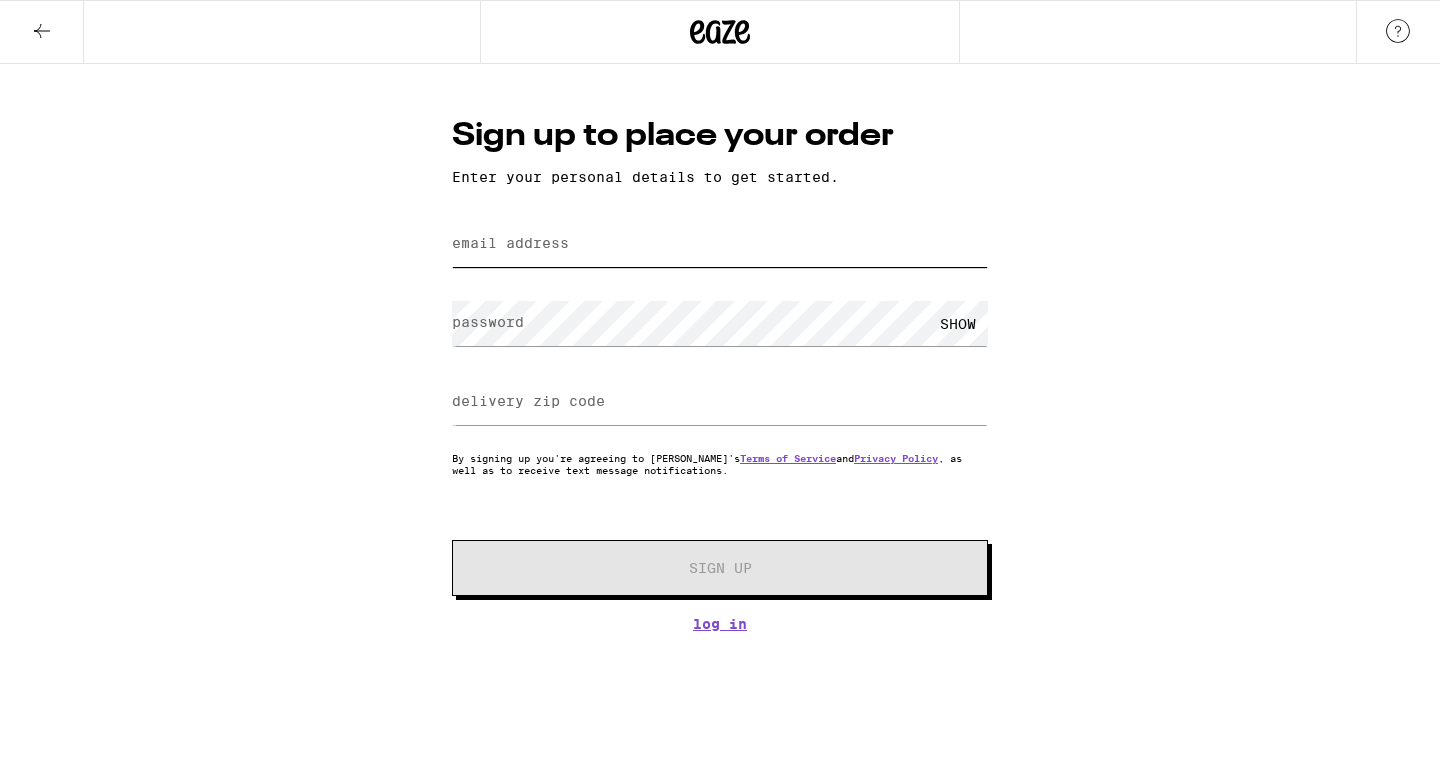 click on "email address" at bounding box center [720, 244] 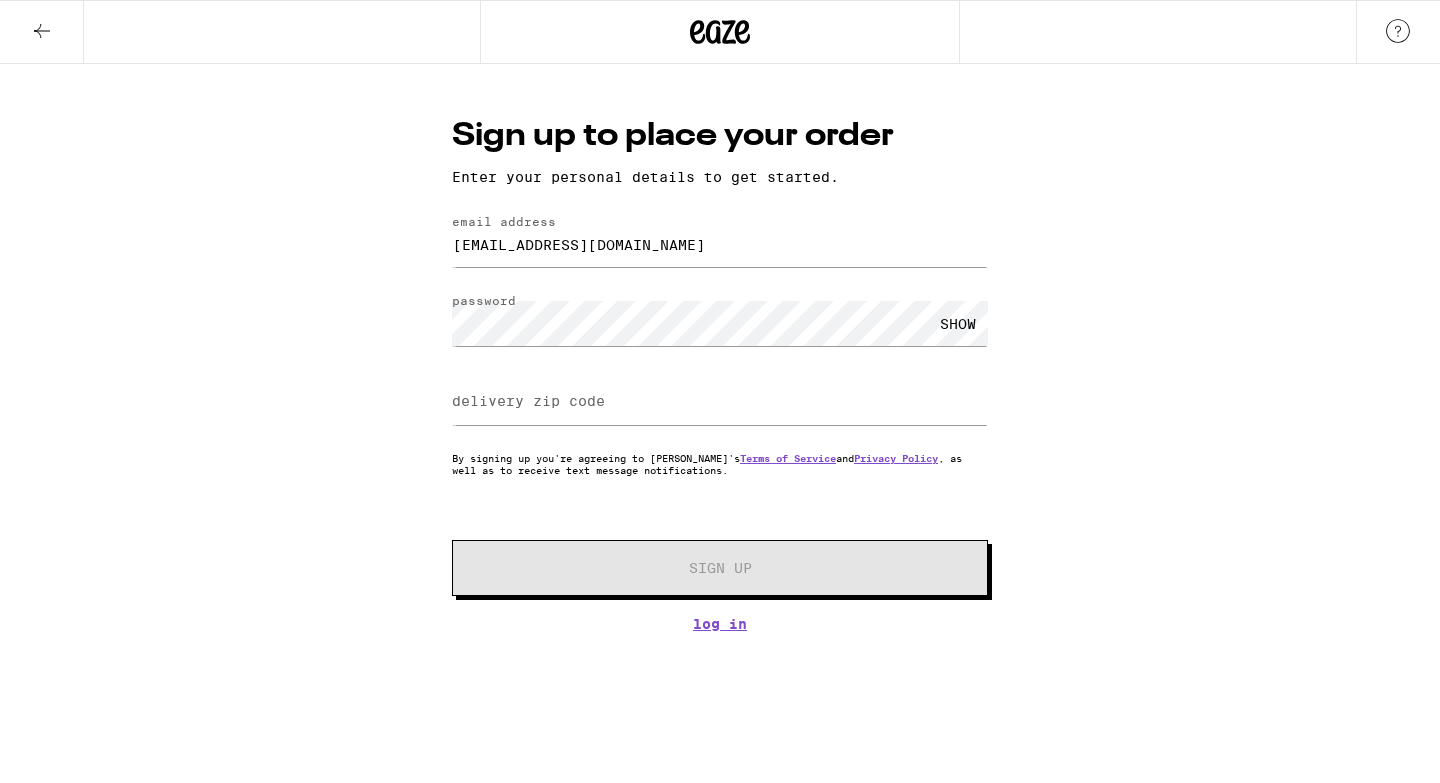 click at bounding box center [720, 402] 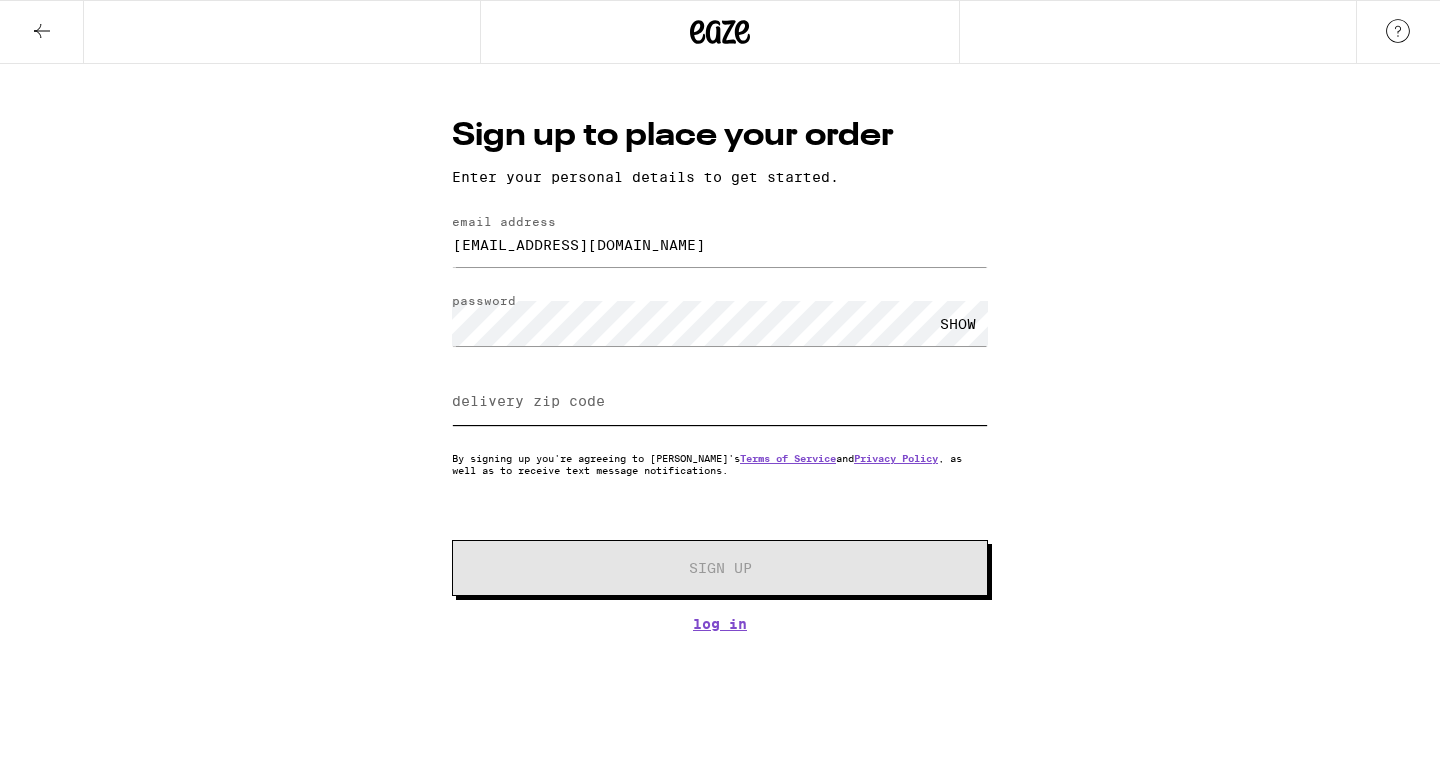 click on "delivery zip code" at bounding box center (720, 402) 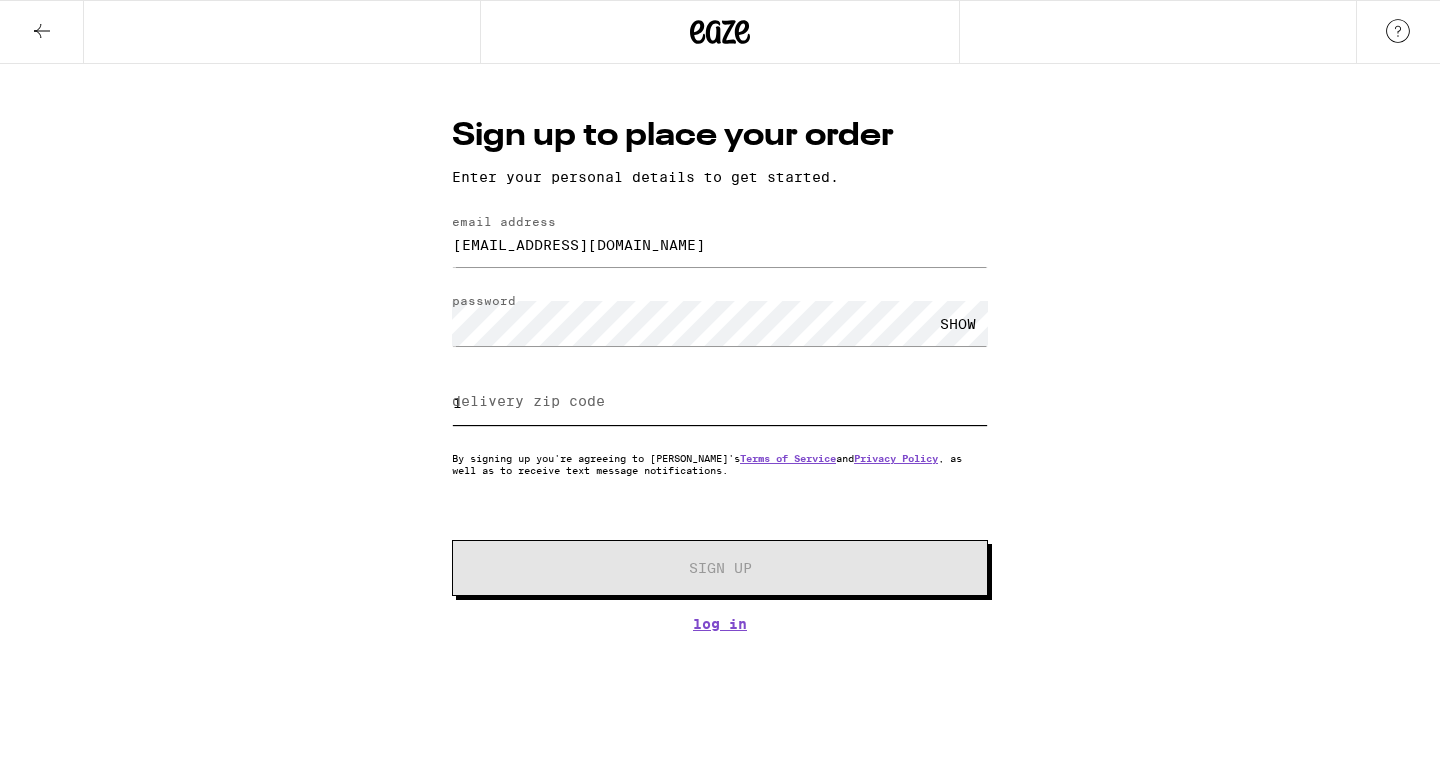 click on "1" at bounding box center [720, 402] 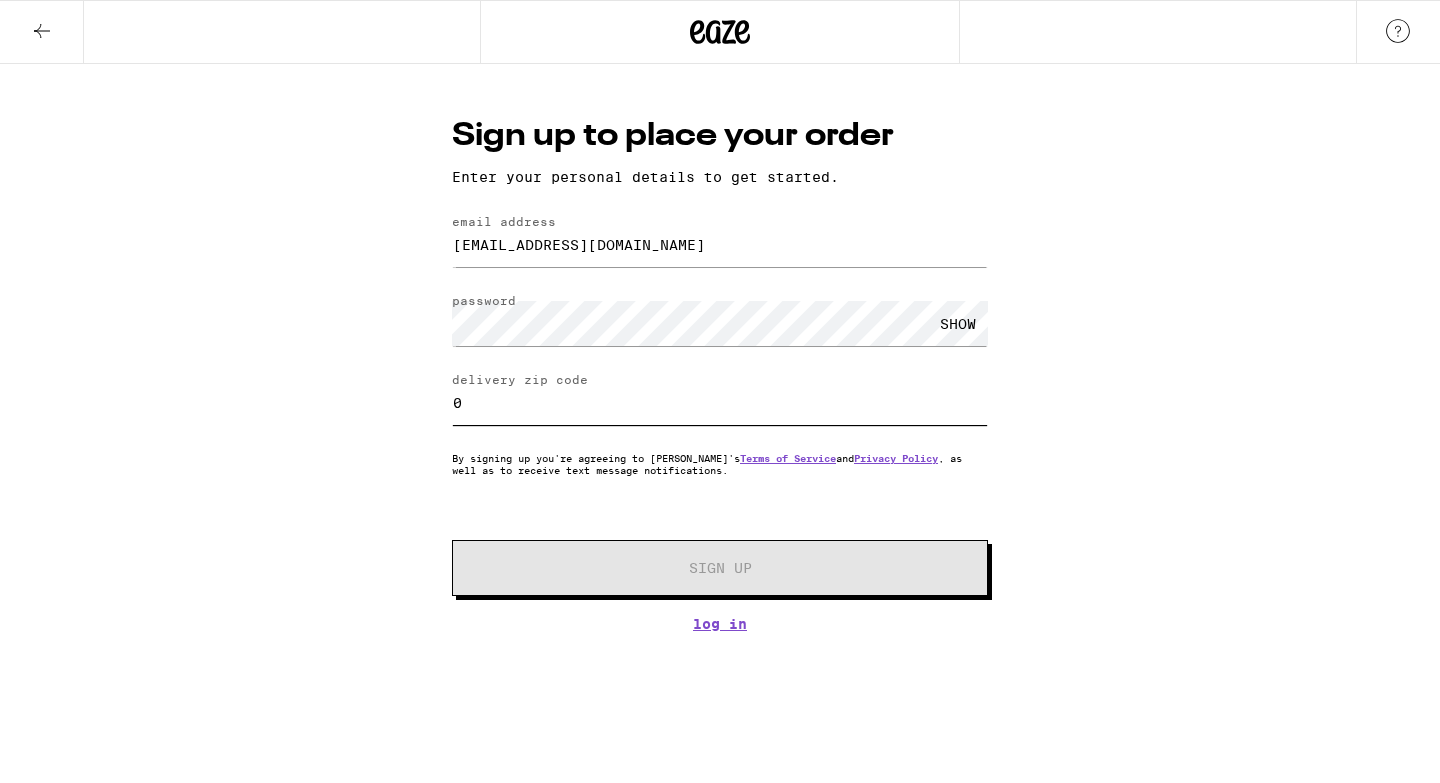click on "0" at bounding box center (720, 402) 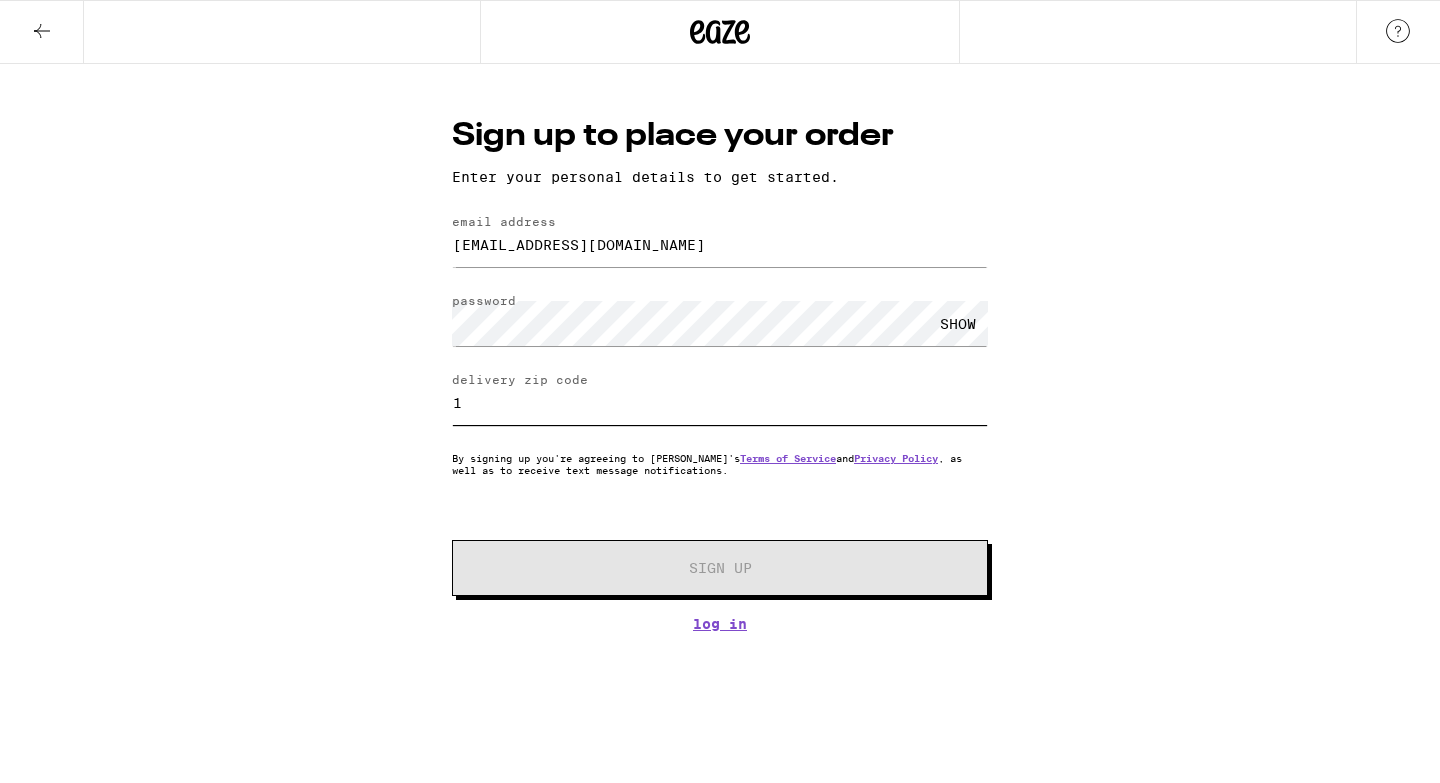 type on "1" 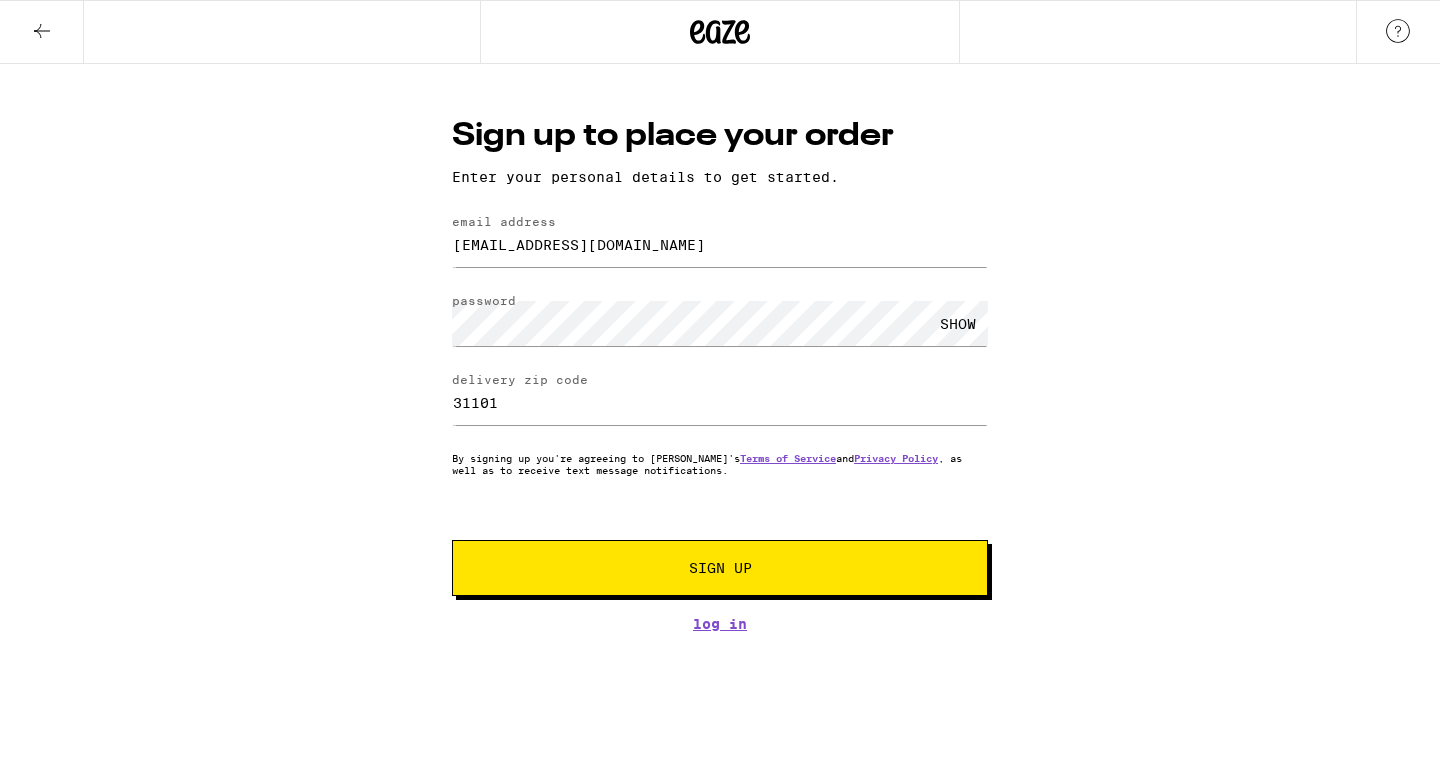 click on "Sign Up" at bounding box center (720, 568) 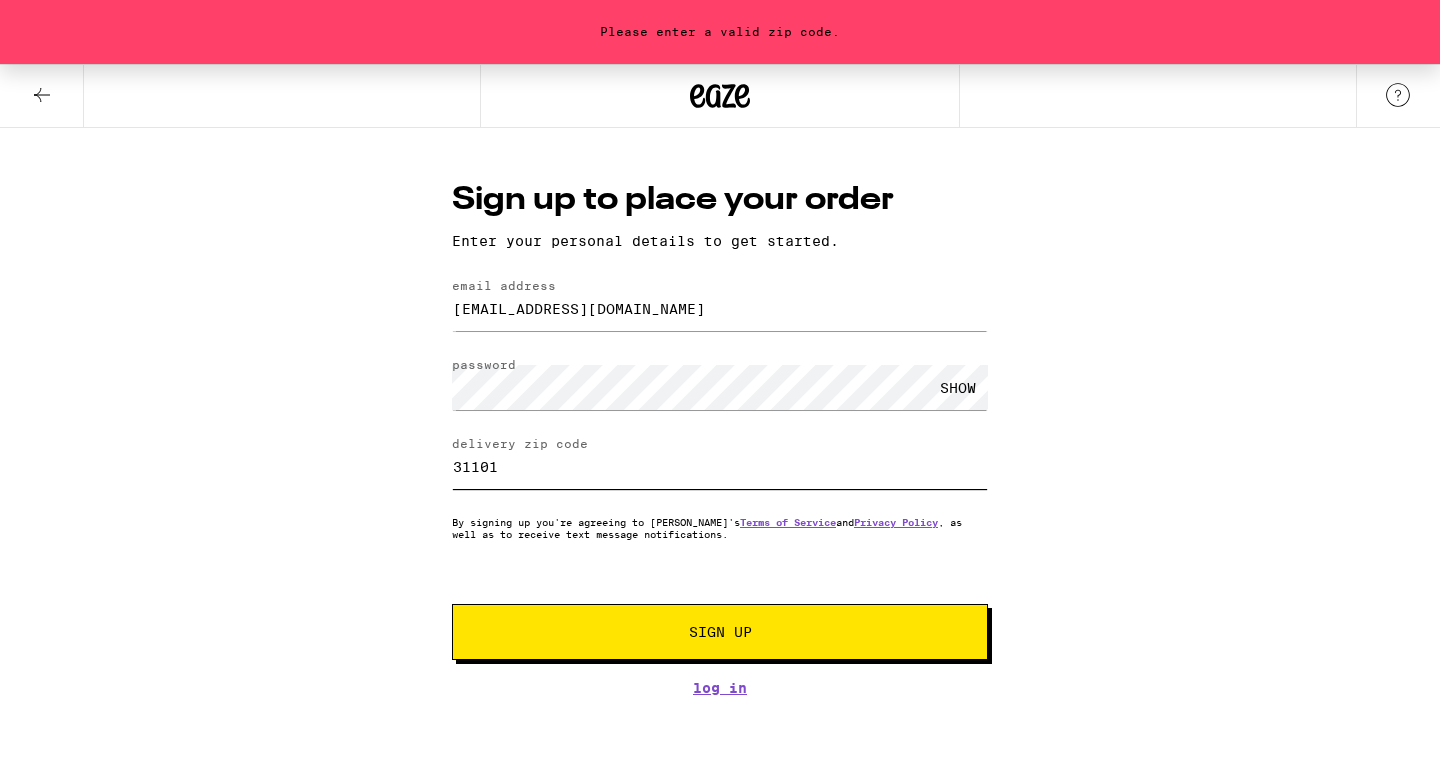 click on "31101" at bounding box center (720, 466) 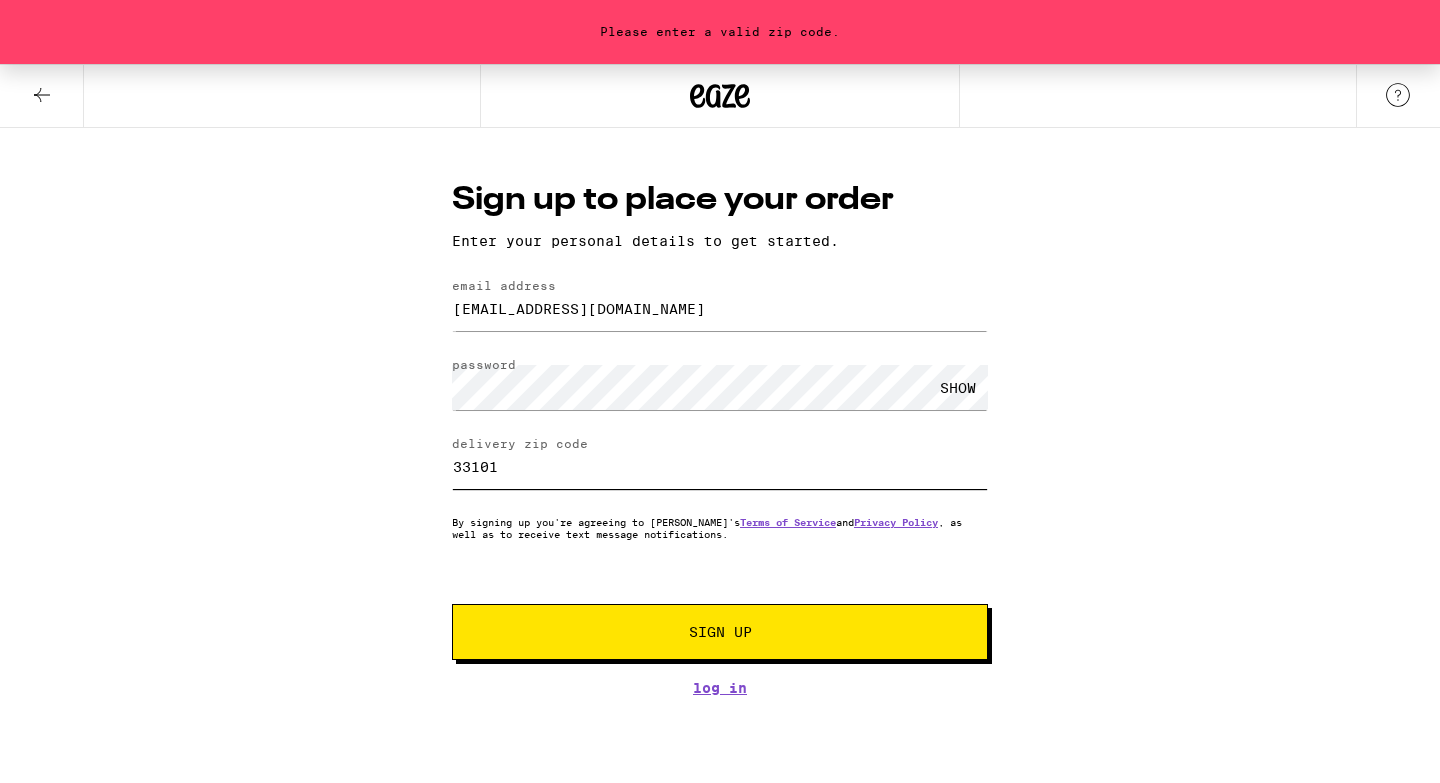 type on "33101" 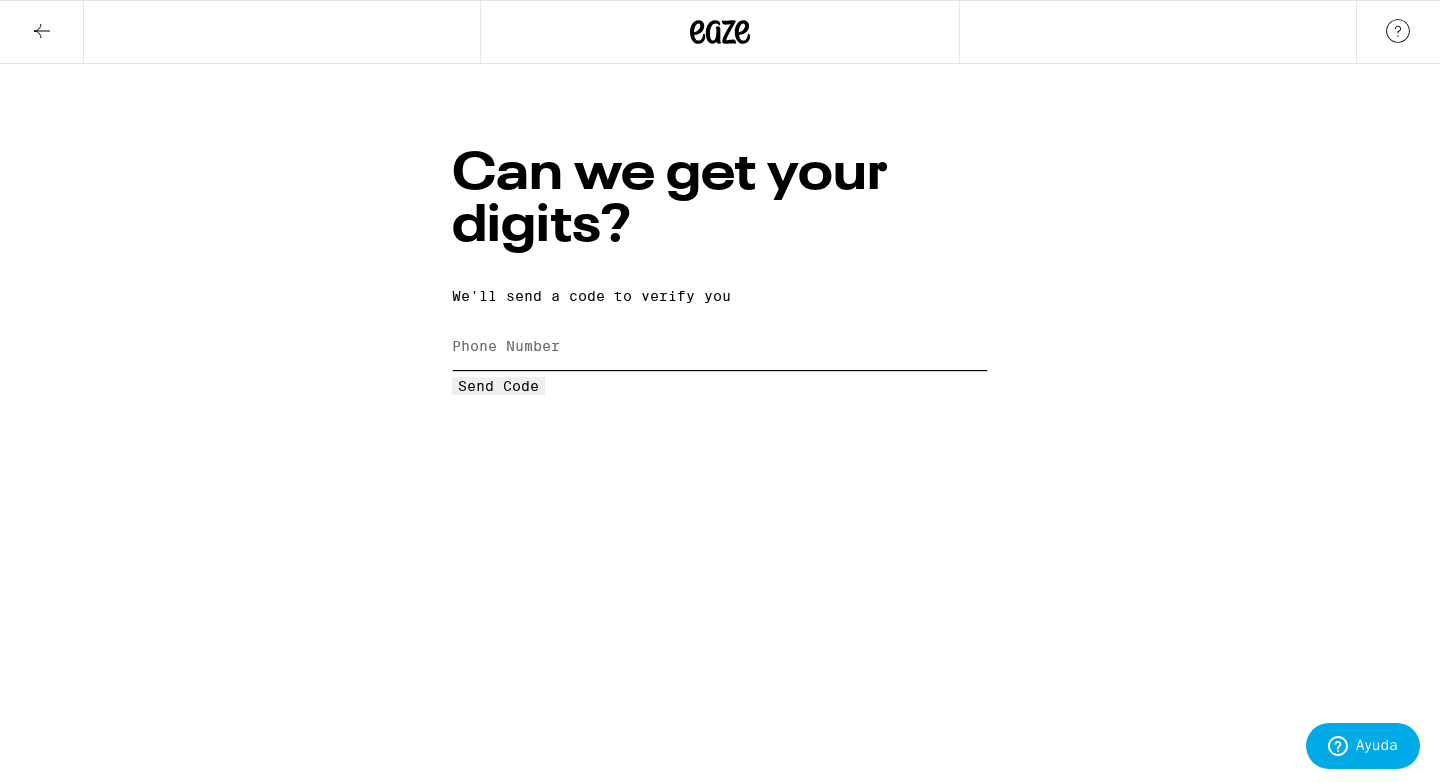 click on "Phone Number" at bounding box center (720, 347) 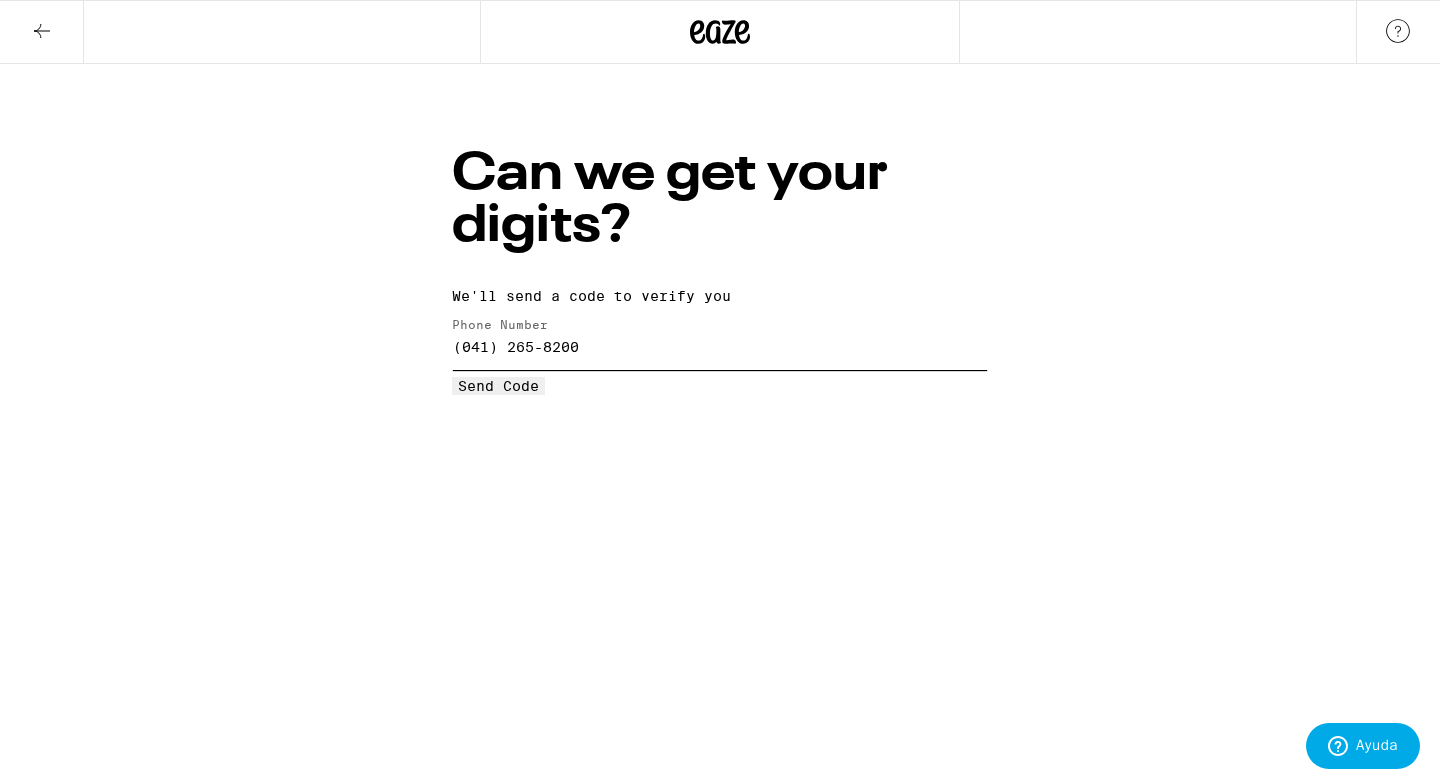 click on "(041) 265-8200" at bounding box center (720, 347) 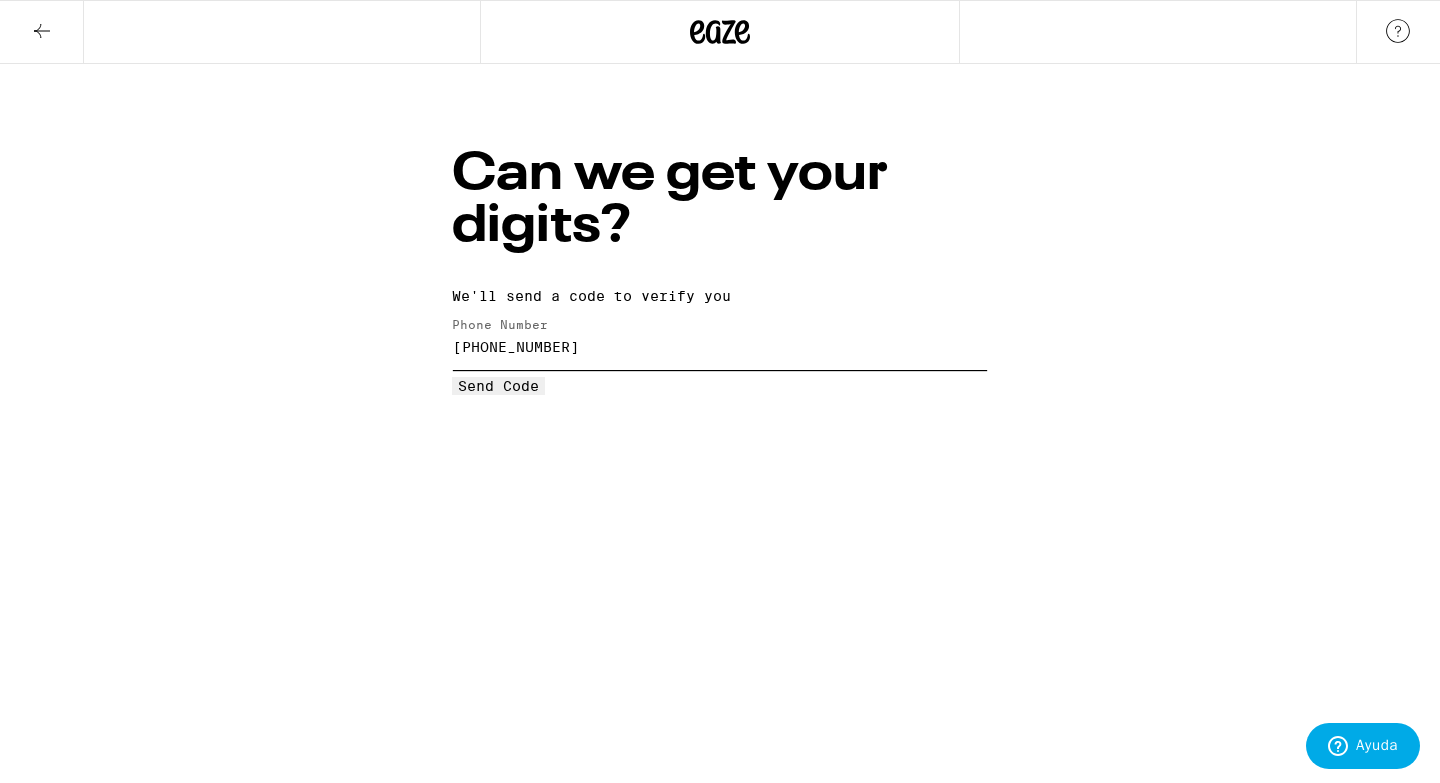 click on "Send Code" at bounding box center (498, 386) 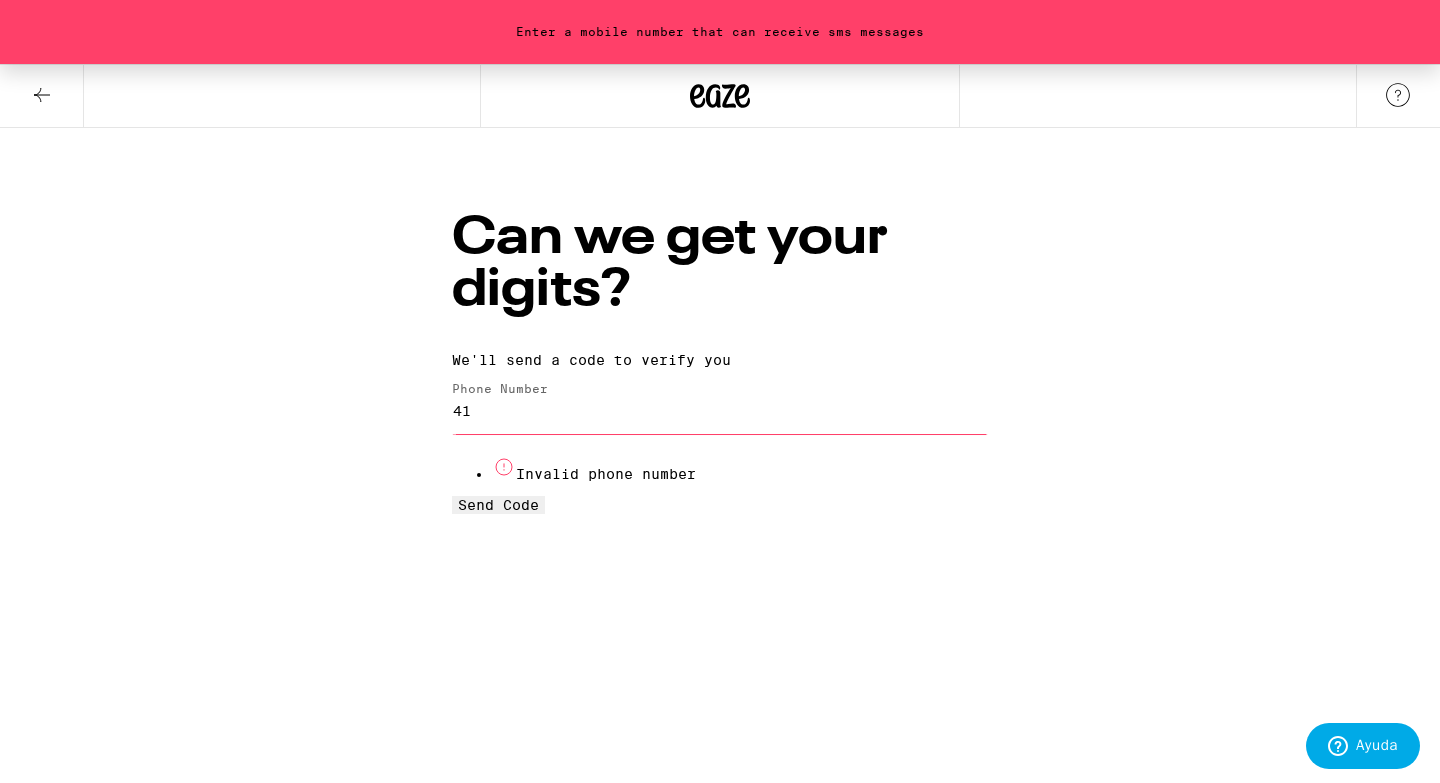 type on "4" 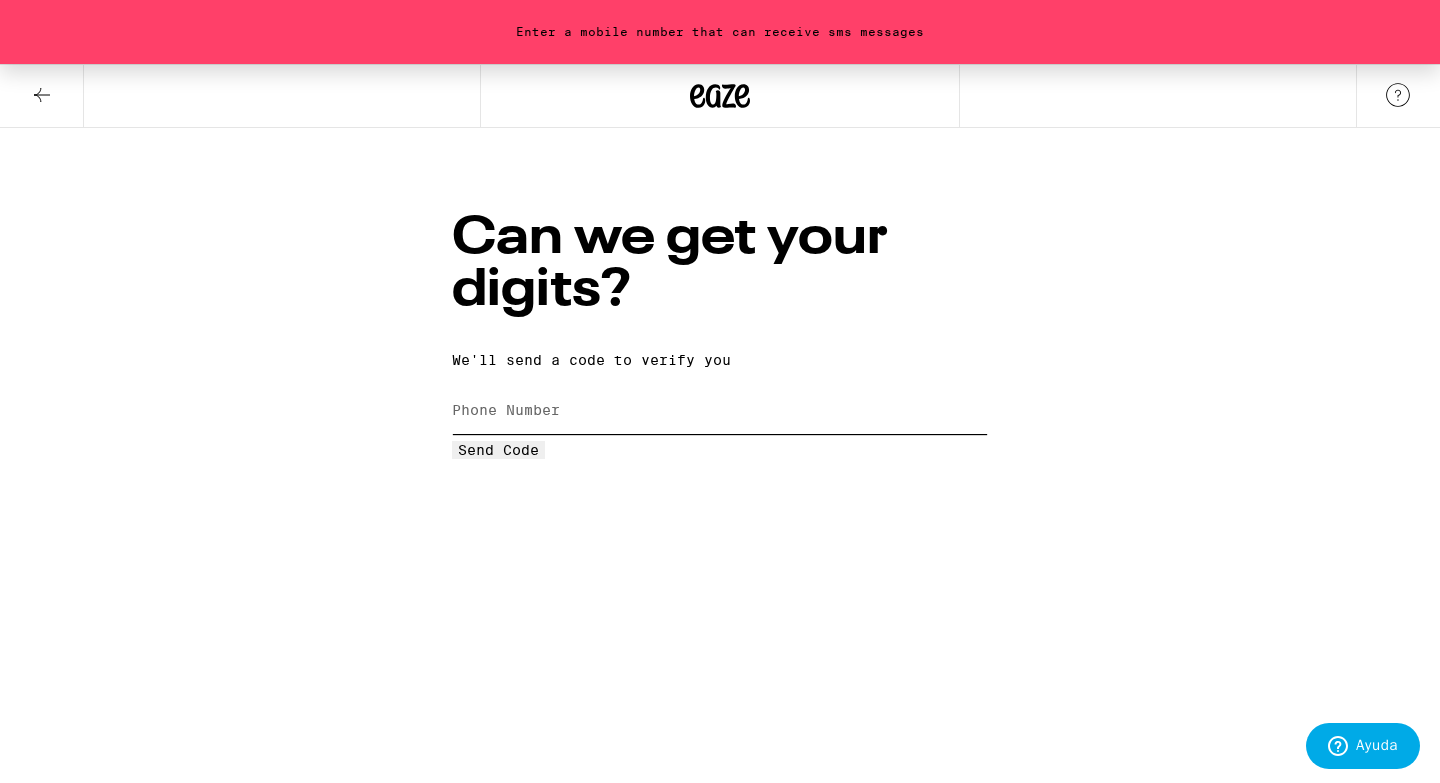 paste on "[PHONE_NUMBER]" 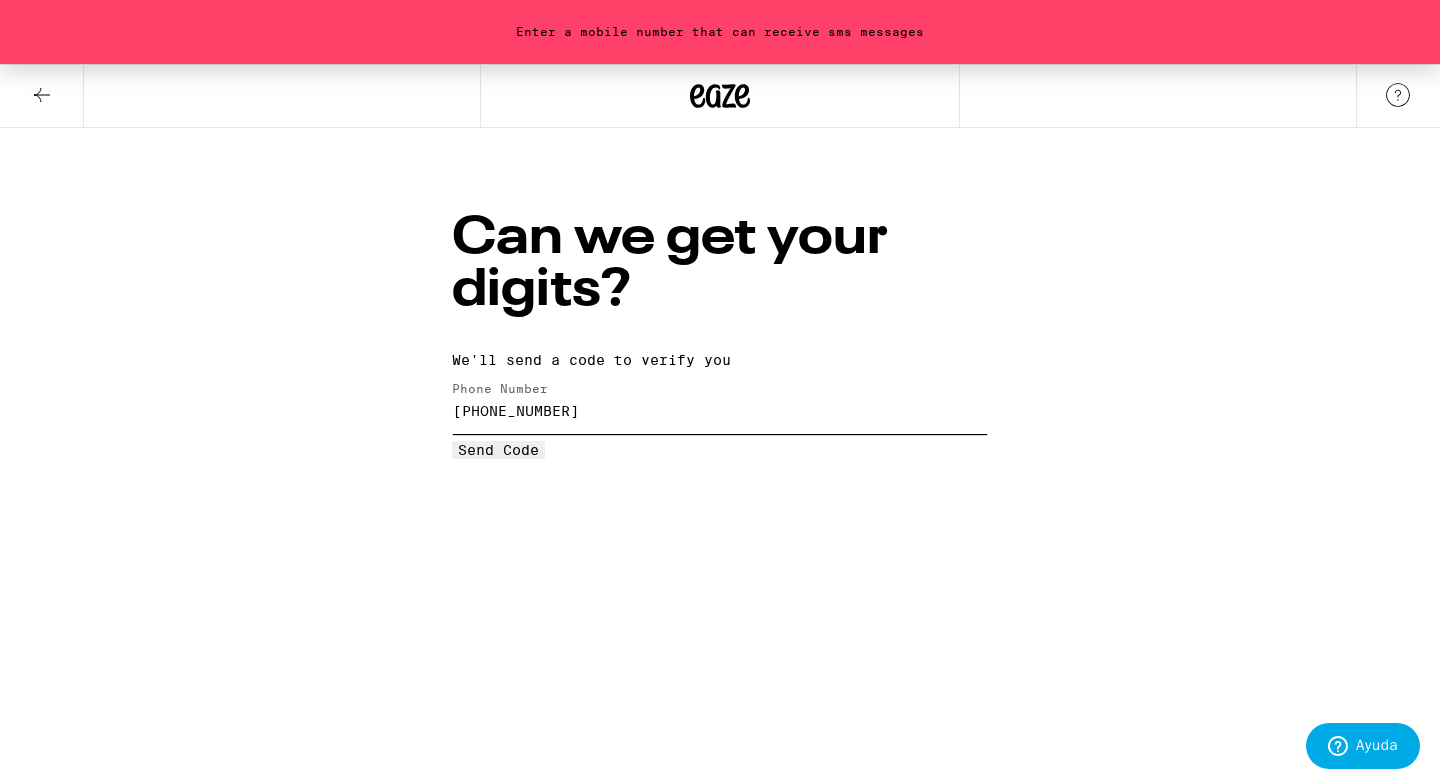 type on "[PHONE_NUMBER]" 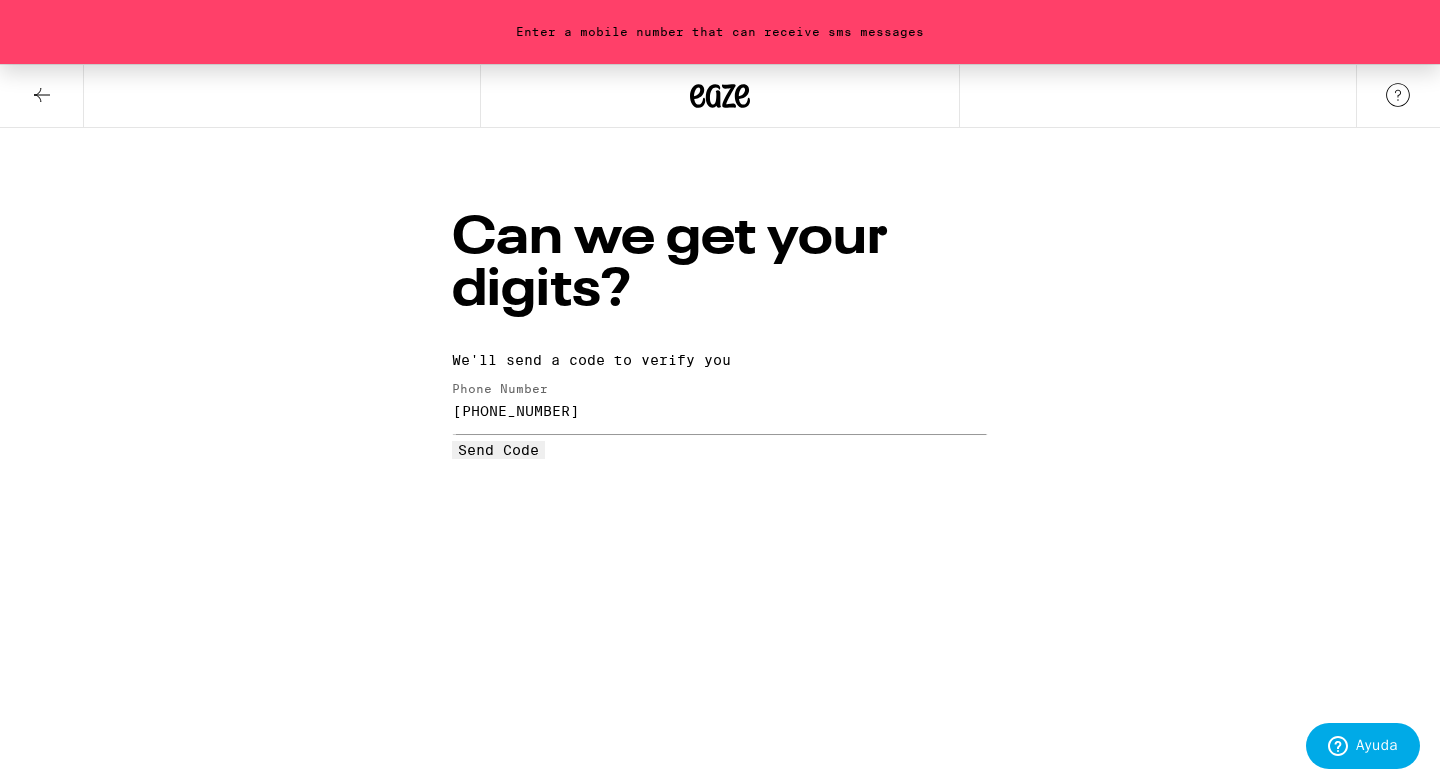 click on "Send Code" at bounding box center [498, 450] 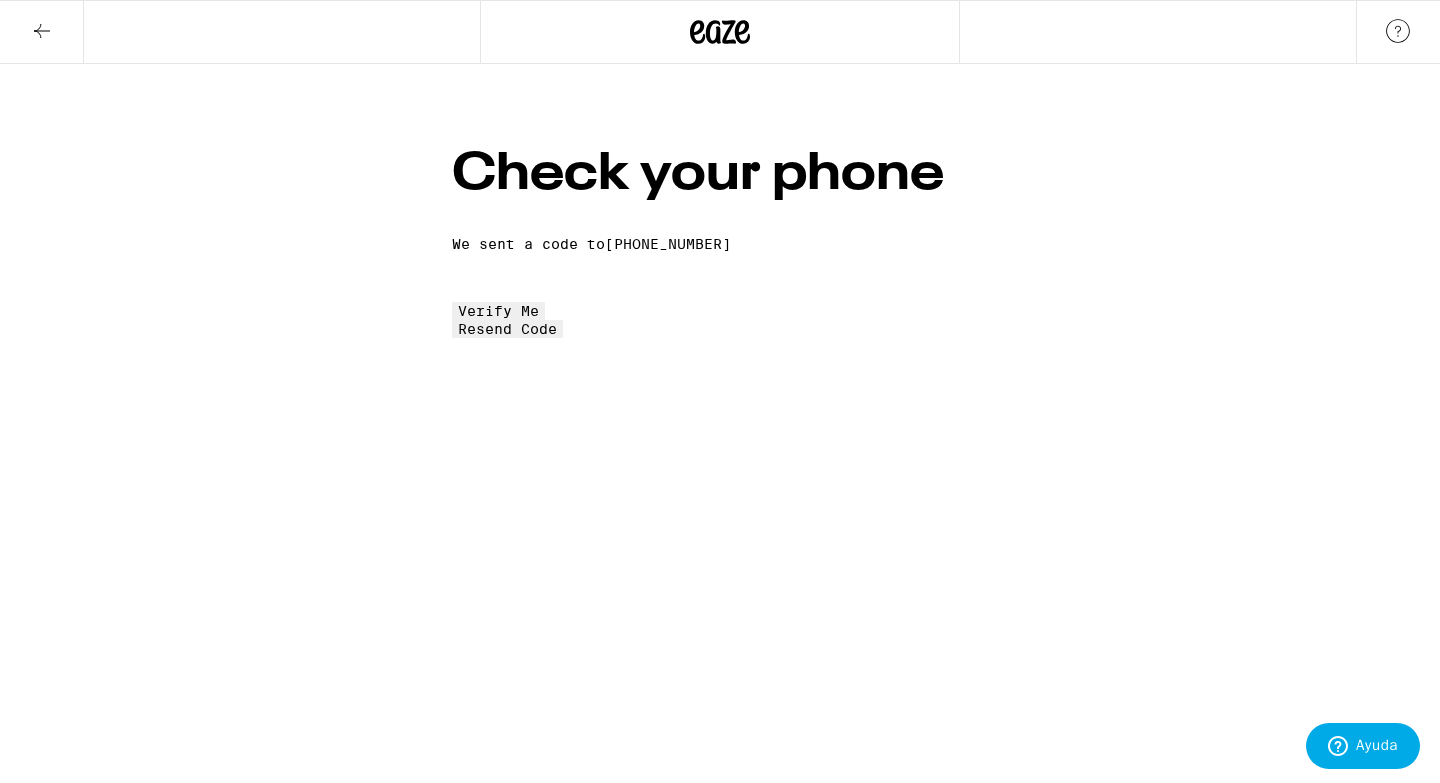 click 